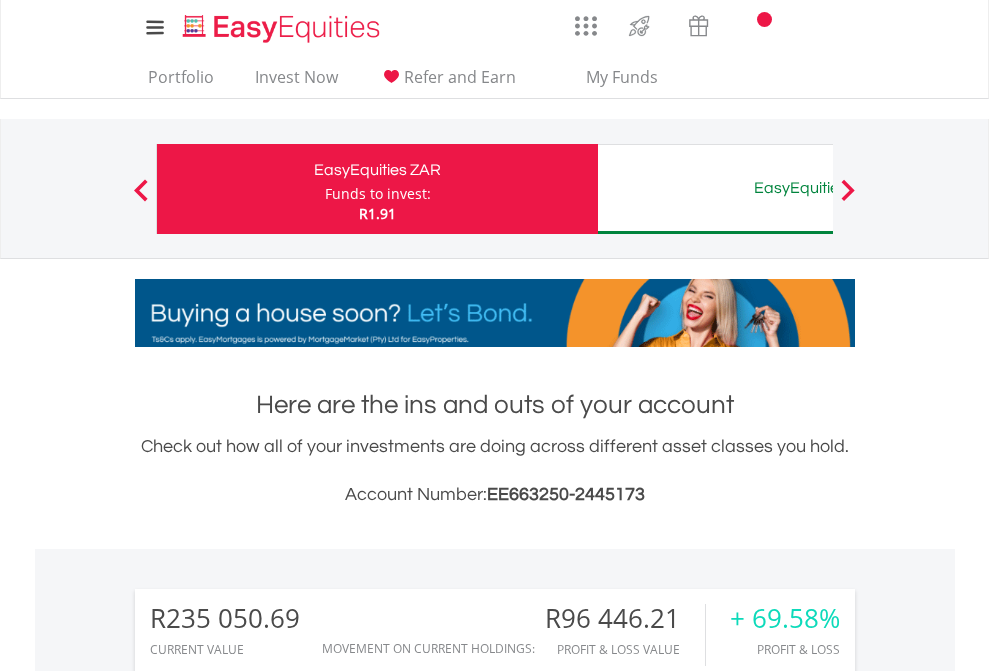 scroll, scrollTop: 0, scrollLeft: 0, axis: both 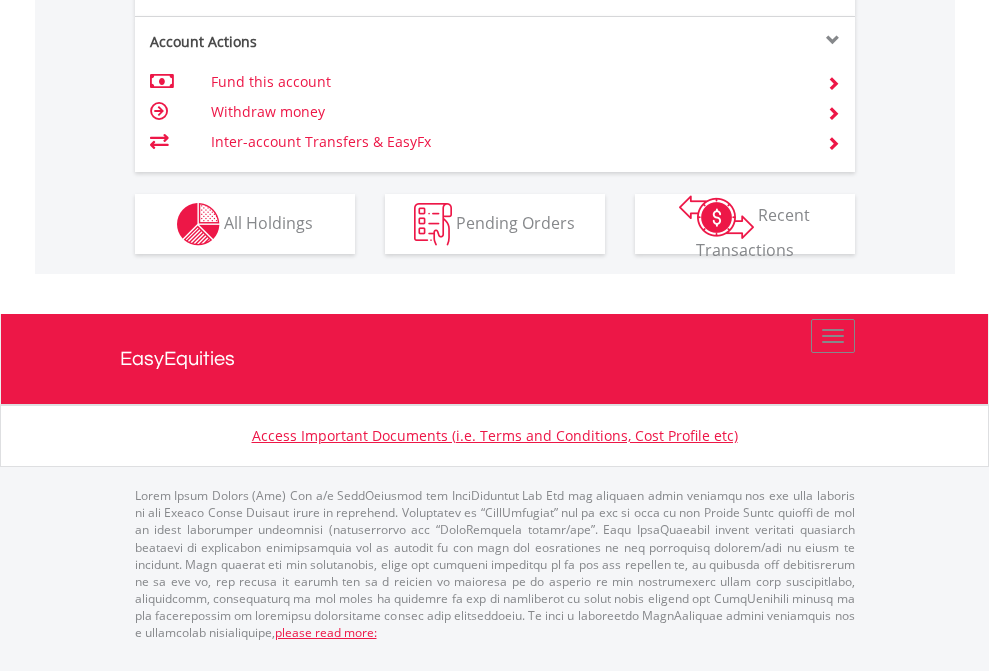 click on "Investment types" at bounding box center (706, -337) 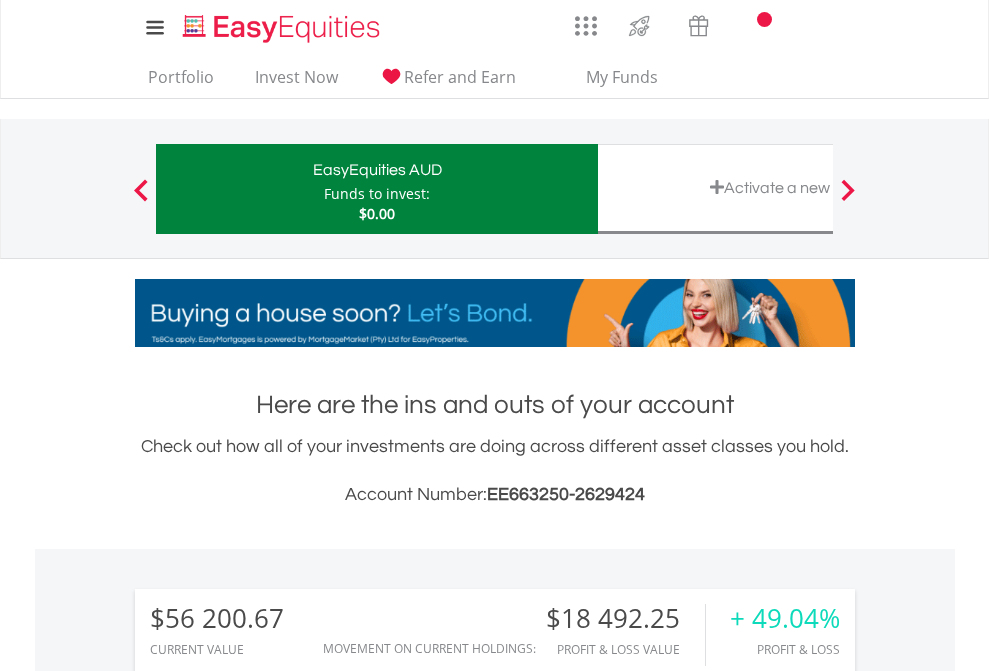 scroll, scrollTop: 0, scrollLeft: 0, axis: both 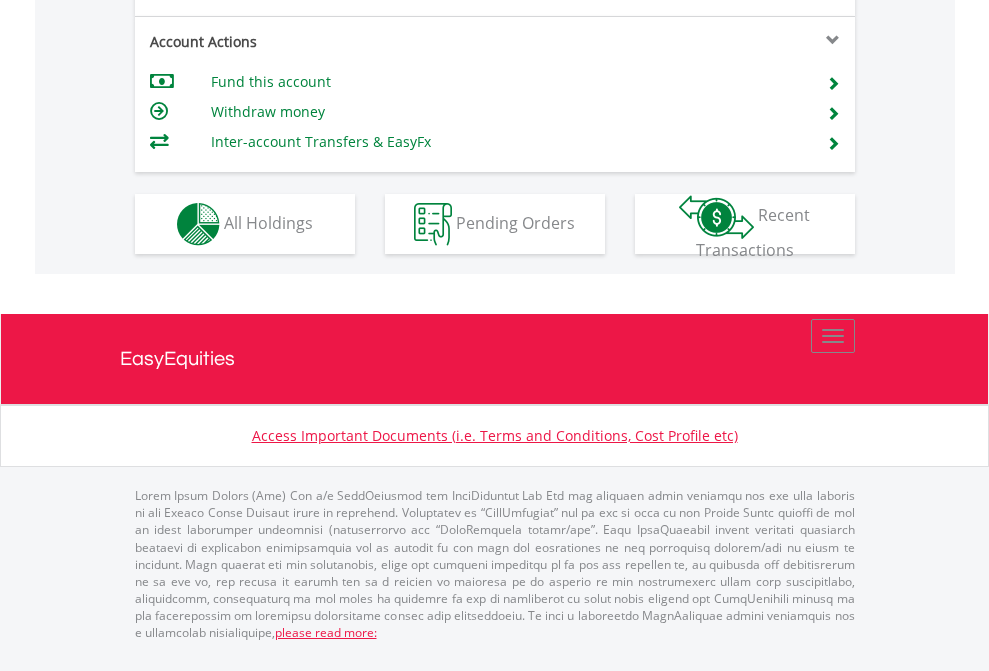 click on "Investment types" at bounding box center (706, -337) 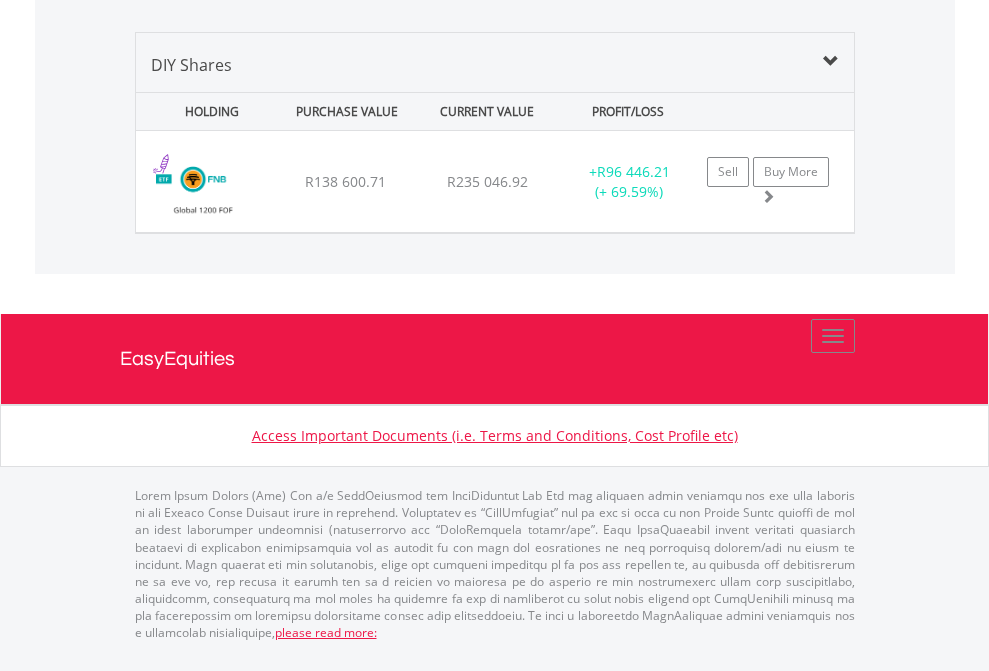 click on "EasyEquities AUD" at bounding box center (818, -968) 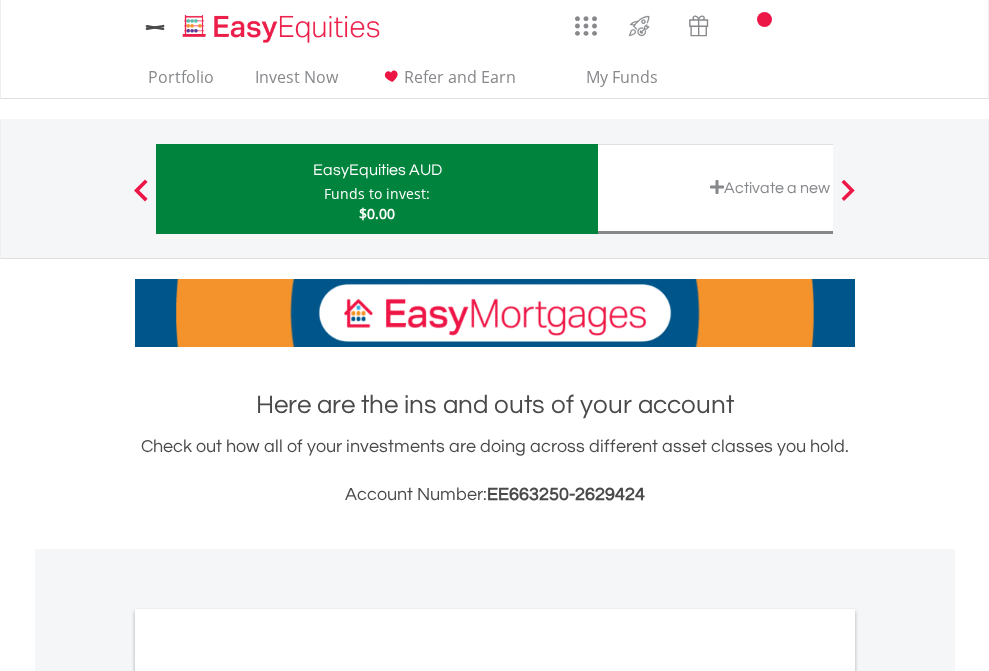 scroll, scrollTop: 0, scrollLeft: 0, axis: both 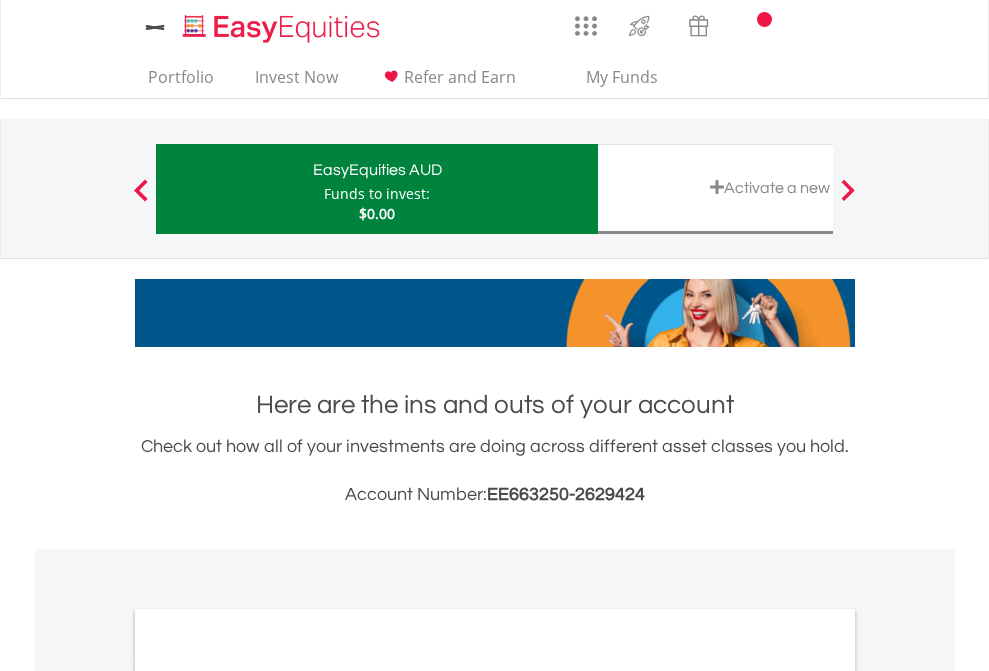 click on "All Holdings" at bounding box center [268, 1096] 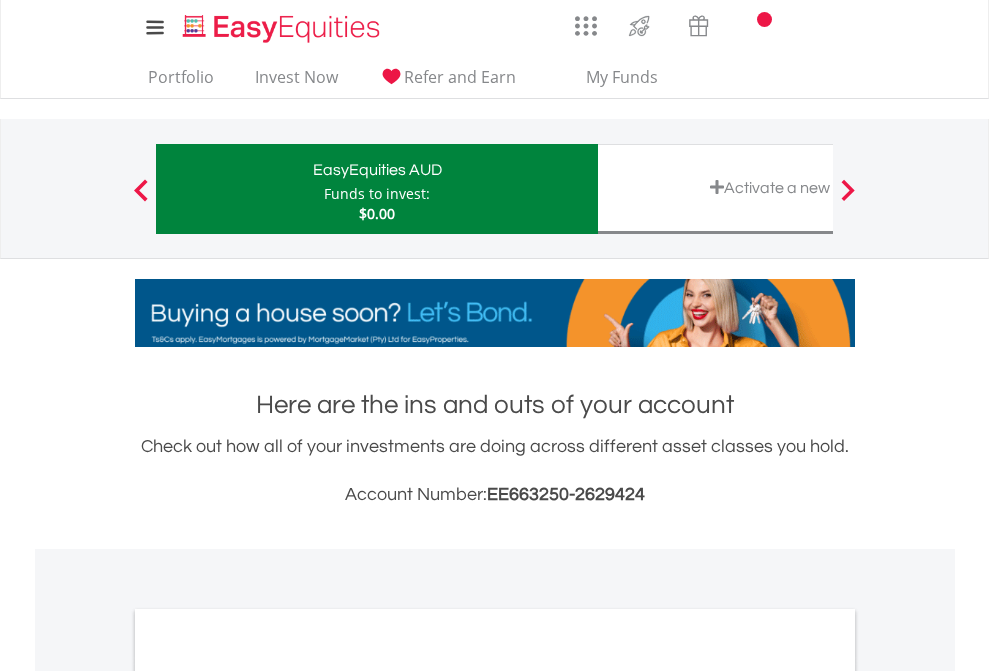 scroll, scrollTop: 1202, scrollLeft: 0, axis: vertical 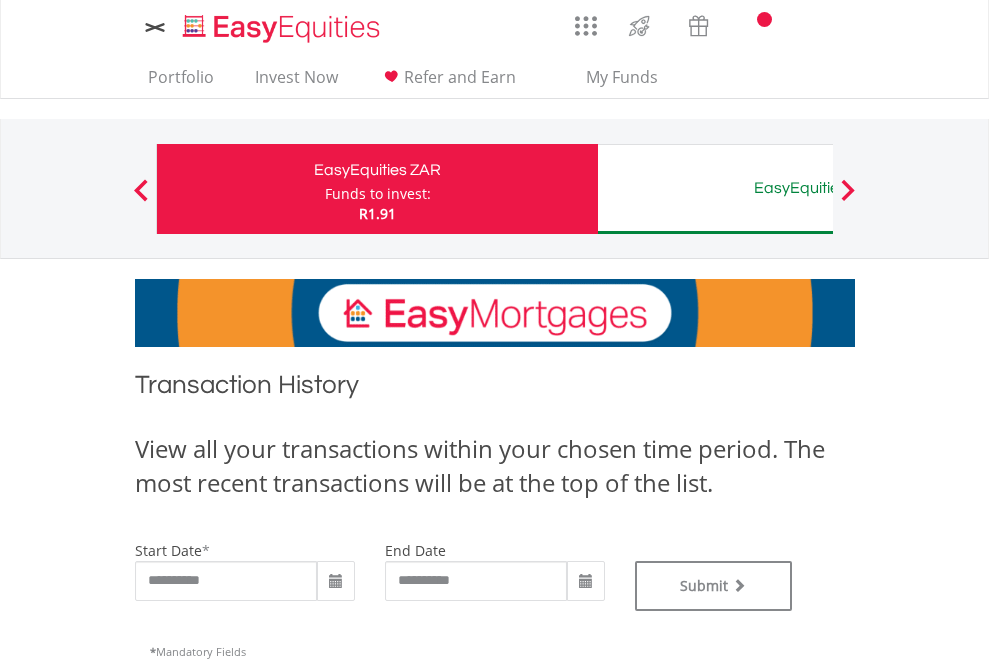 type on "**********" 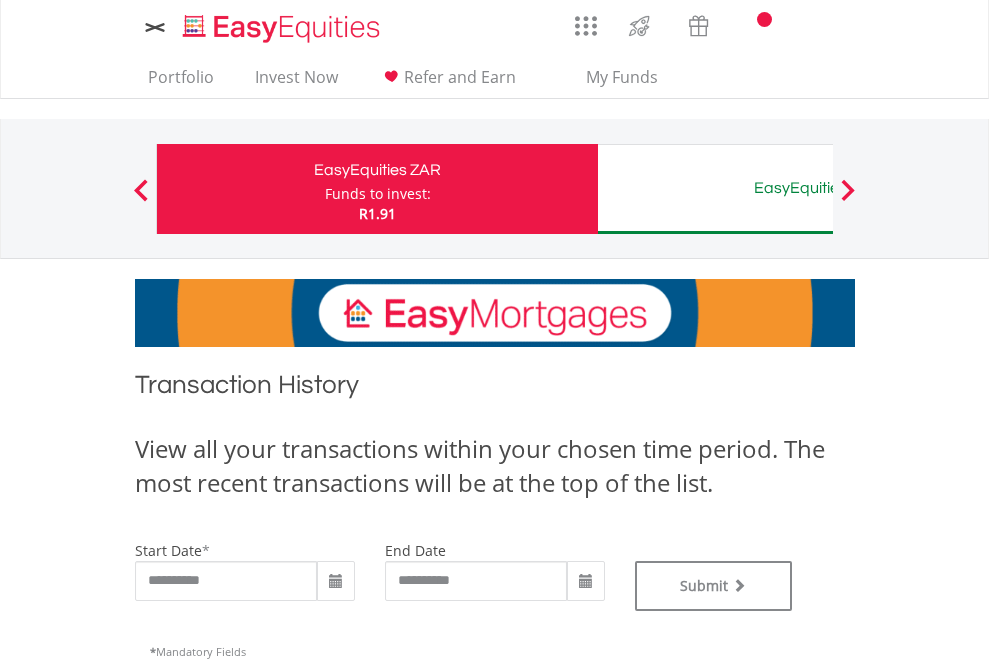 scroll, scrollTop: 0, scrollLeft: 0, axis: both 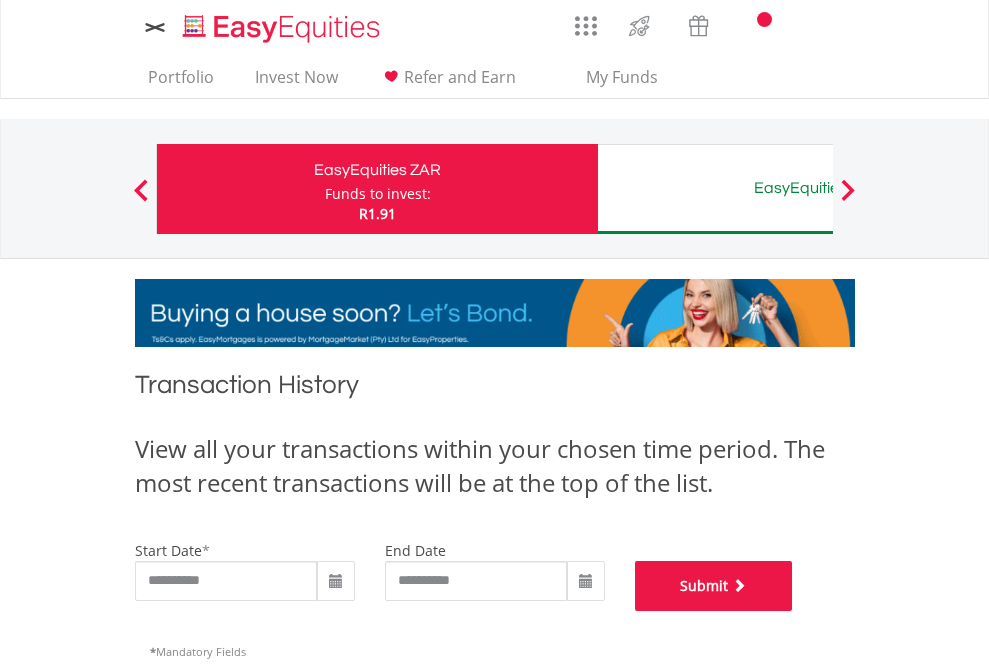 click on "Submit" at bounding box center [714, 586] 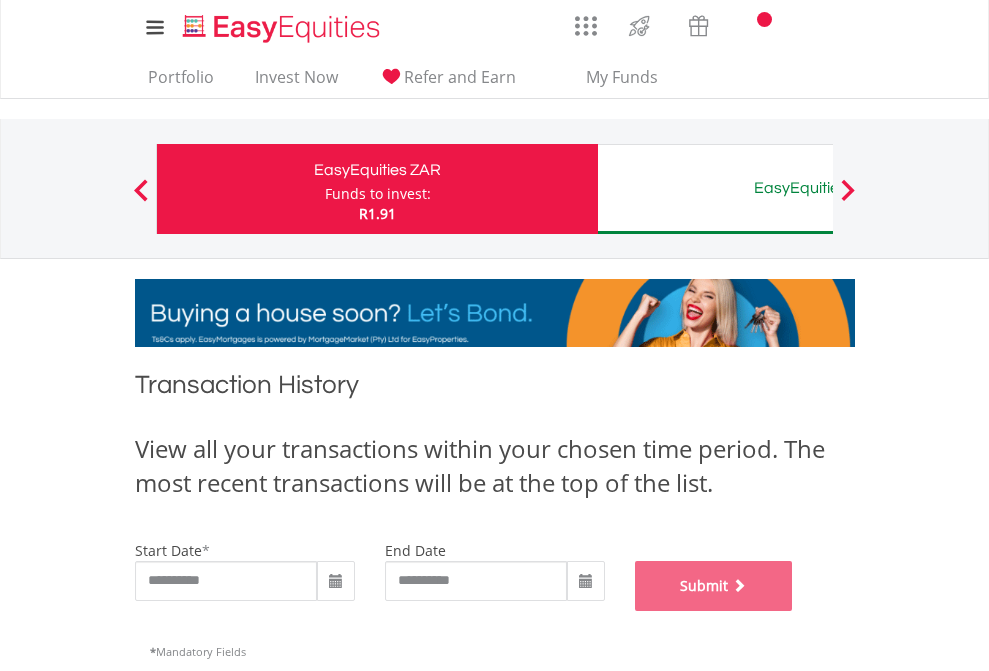 scroll, scrollTop: 811, scrollLeft: 0, axis: vertical 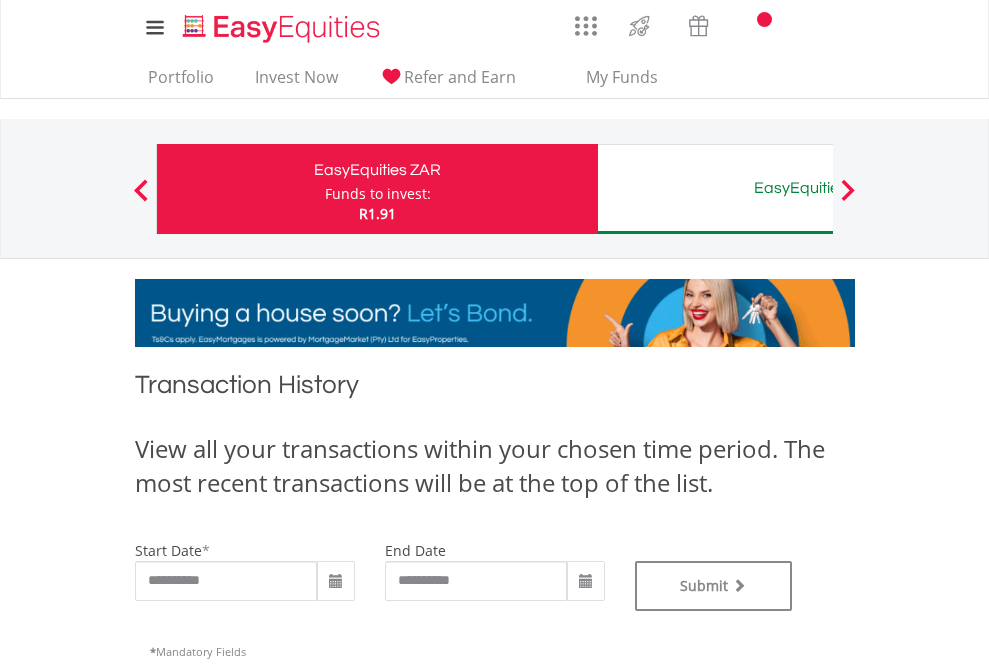 click on "EasyEquities AUD" at bounding box center (818, 188) 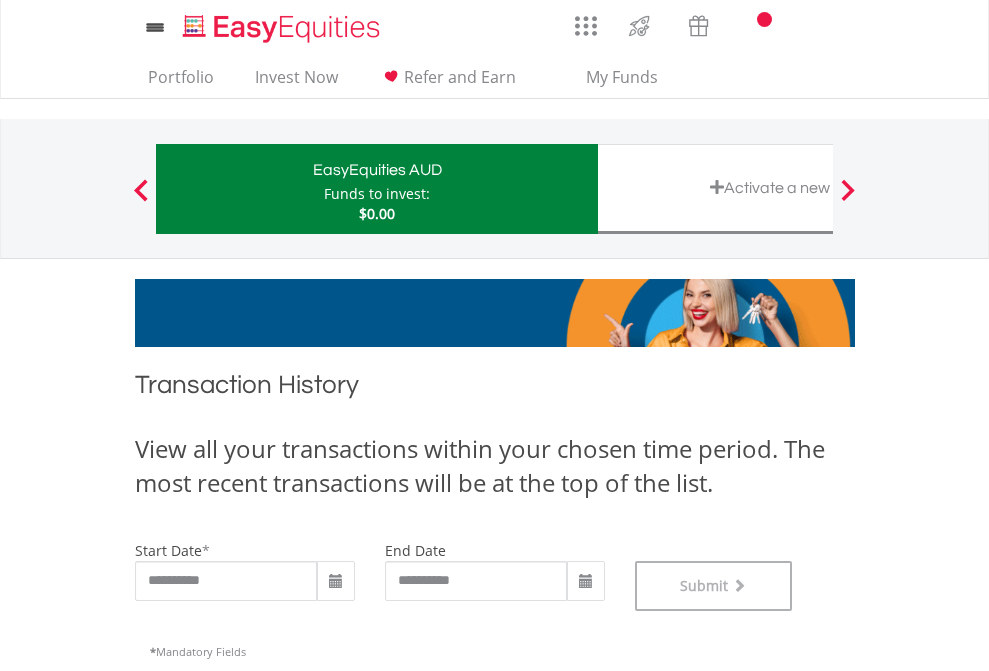 scroll, scrollTop: 811, scrollLeft: 0, axis: vertical 